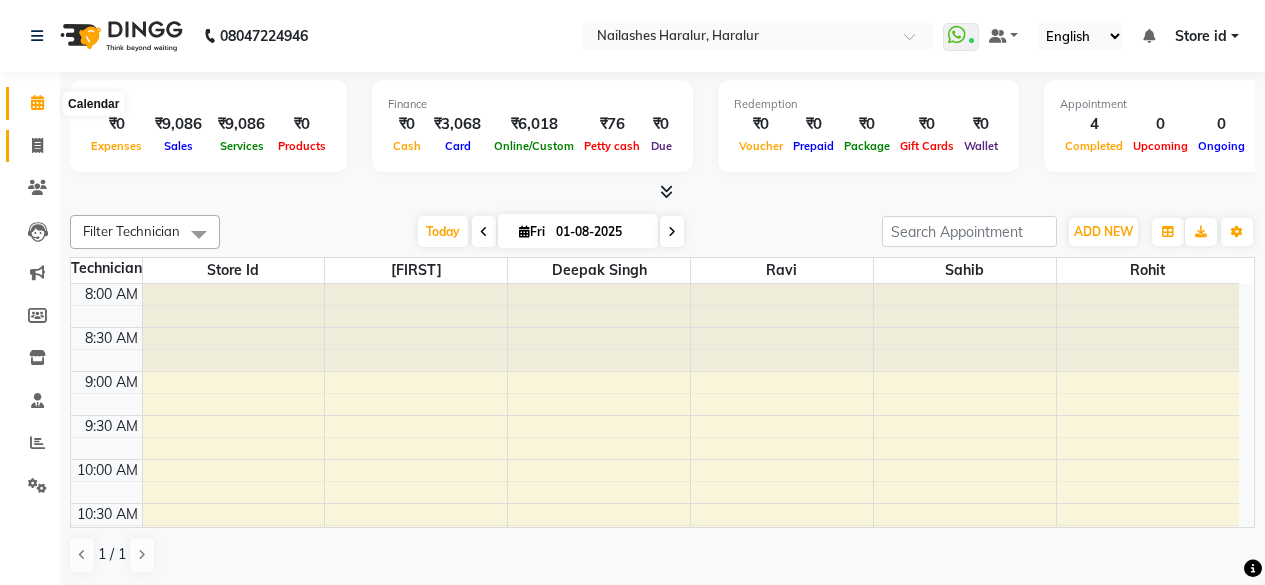 scroll, scrollTop: 0, scrollLeft: 0, axis: both 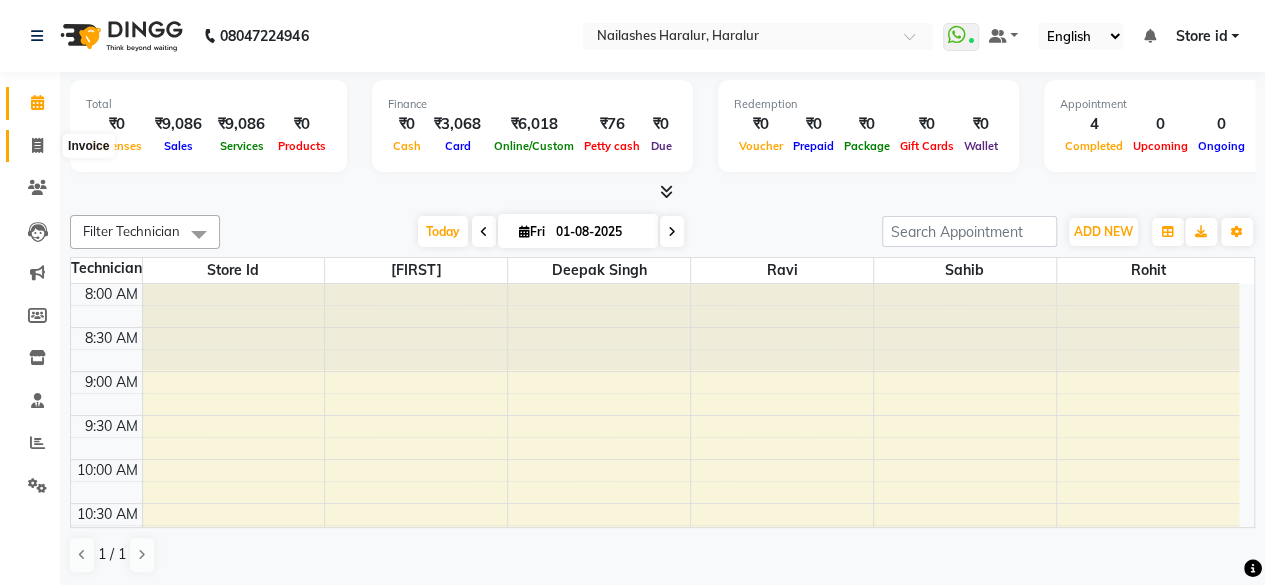 click 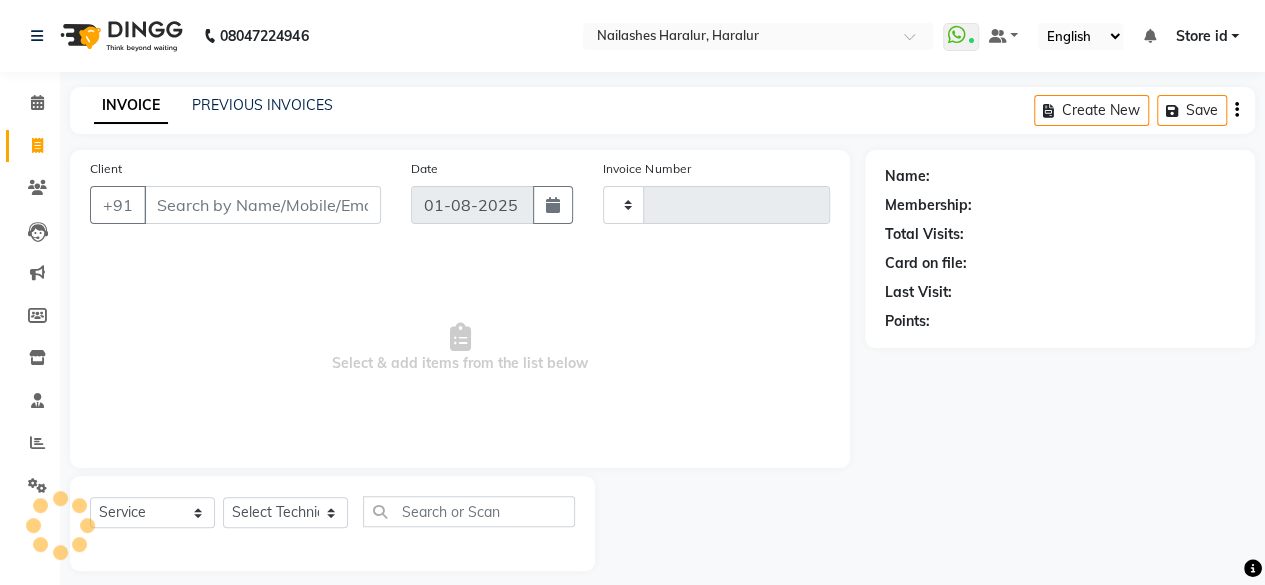 type on "0267" 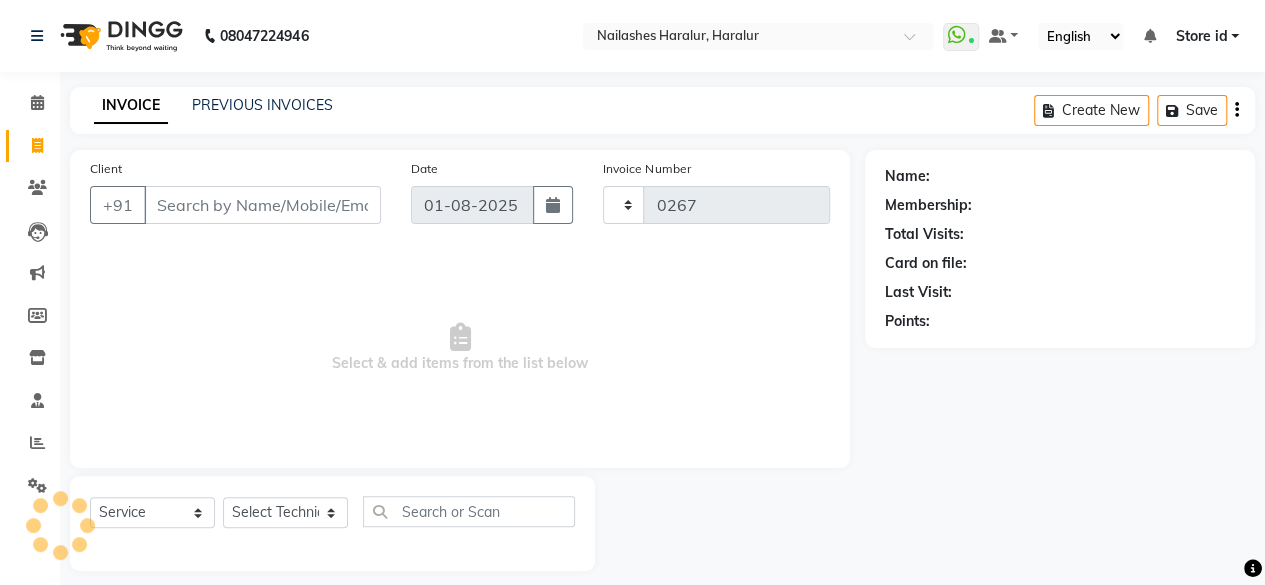 select on "8259" 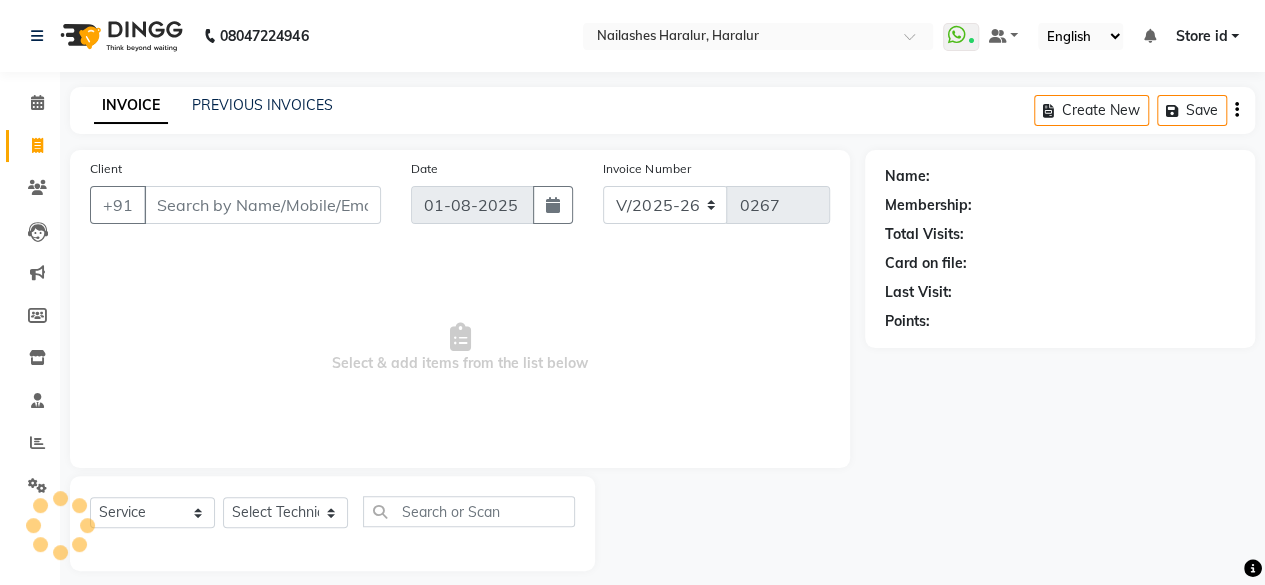 click on "Client" at bounding box center (262, 205) 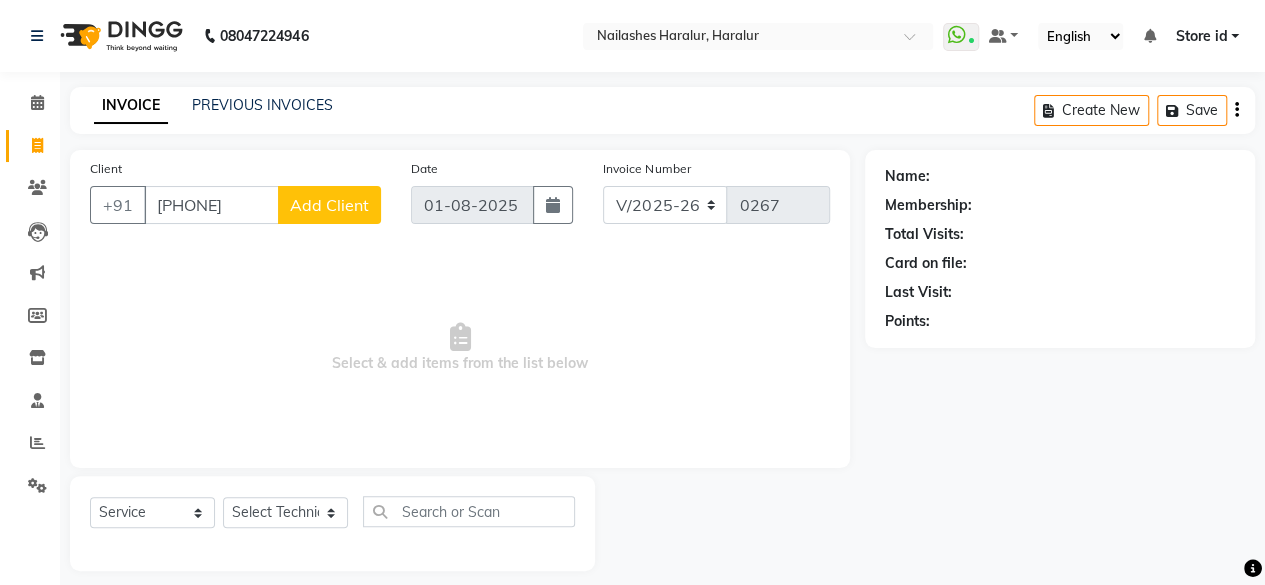 type on "[PHONE]" 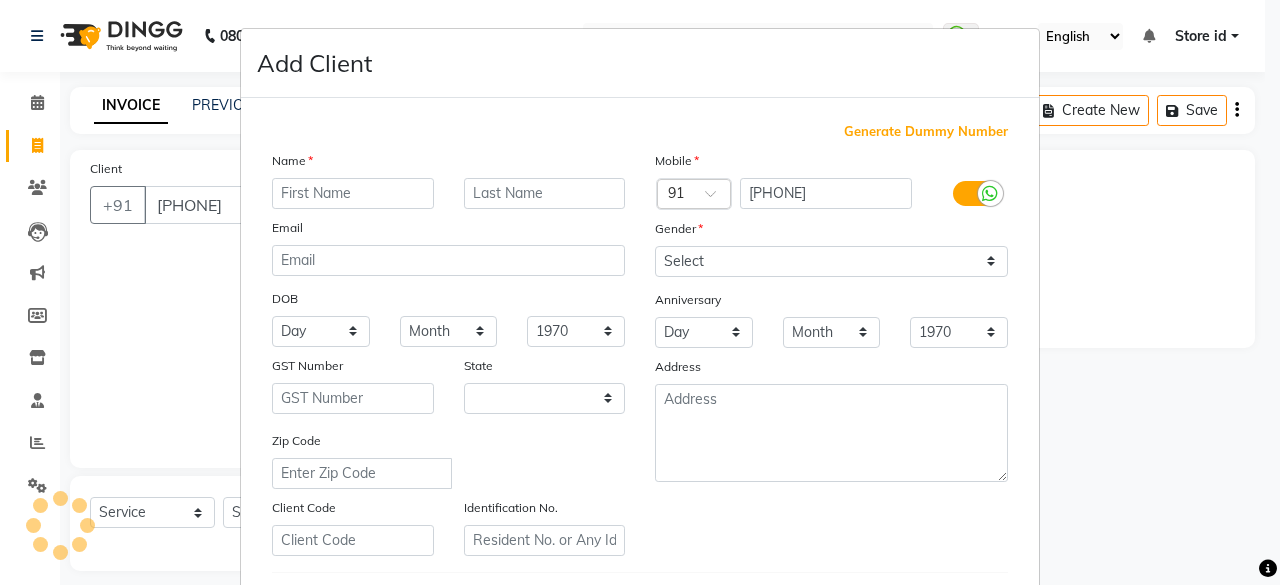 select on "21" 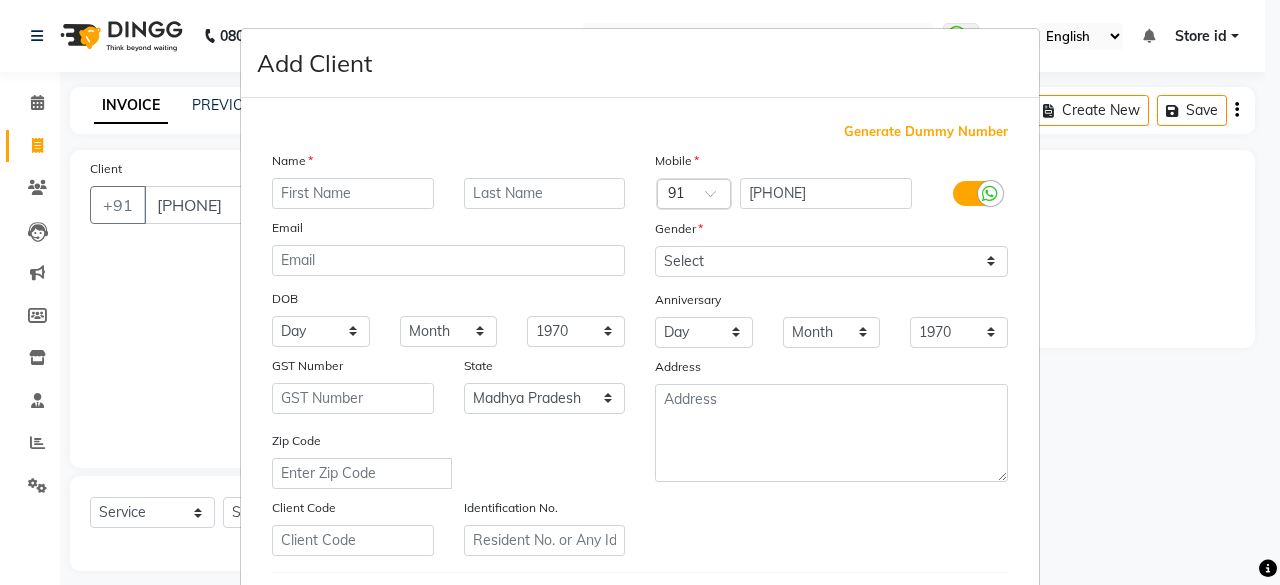 click at bounding box center [353, 193] 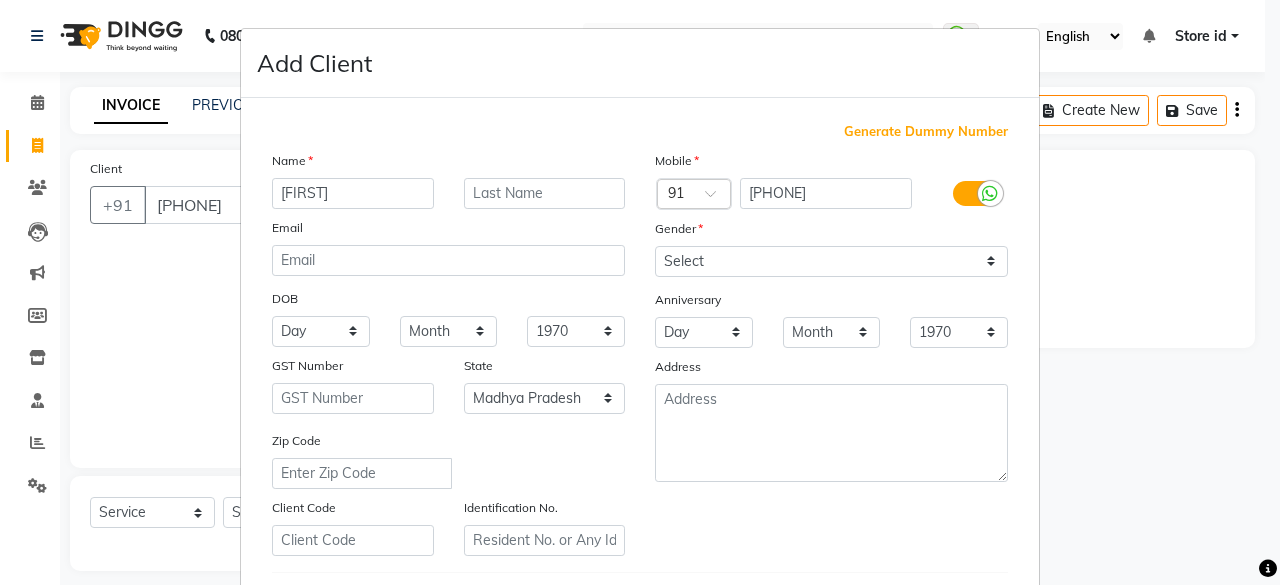type on "[FIRST]" 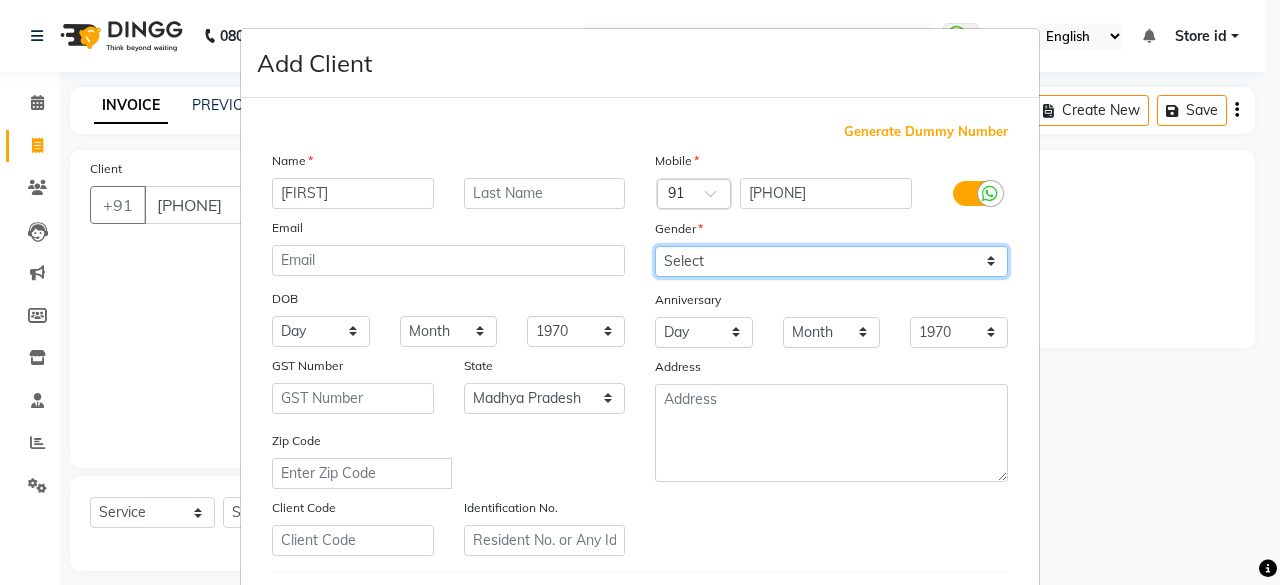 click on "Select Male Female Other Prefer Not To Say" at bounding box center (831, 261) 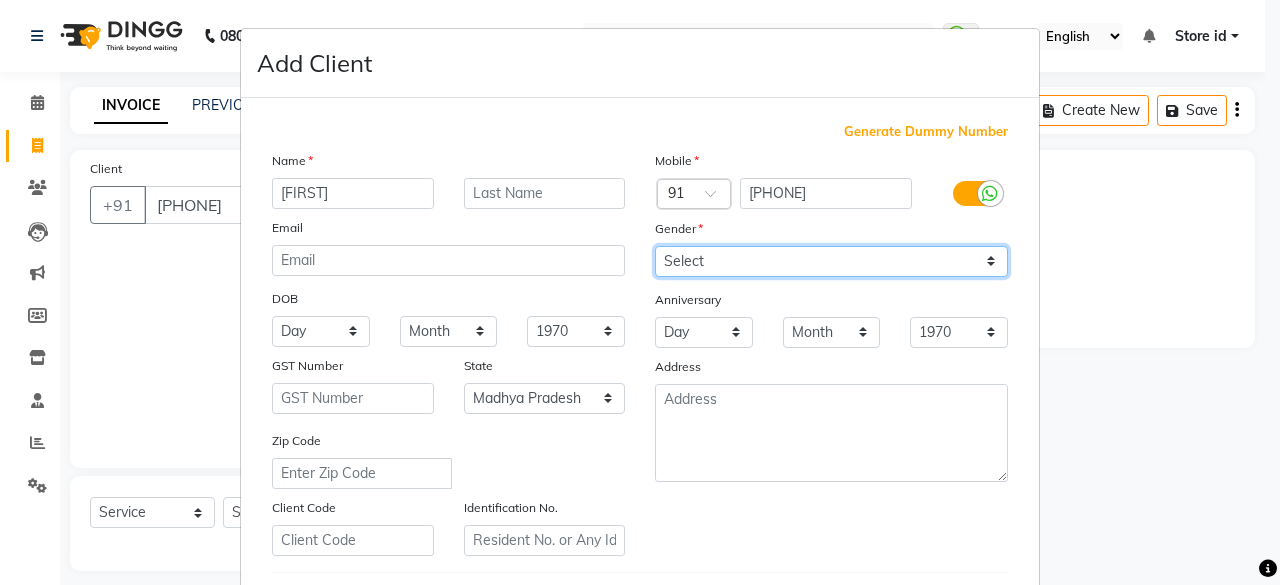 select on "female" 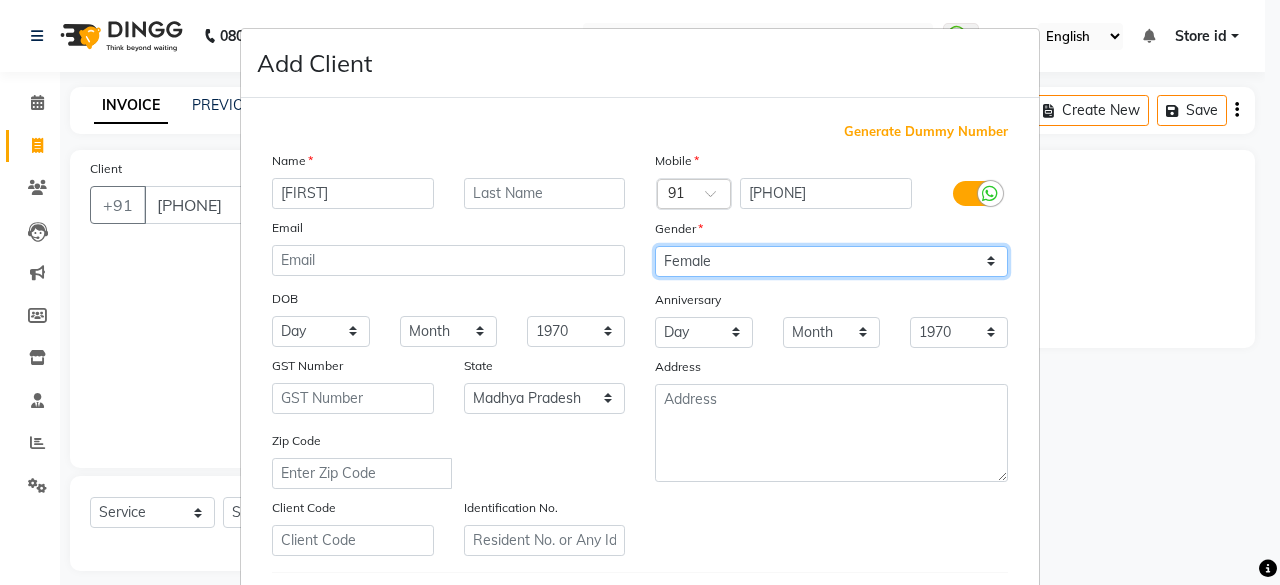 click on "Select Male Female Other Prefer Not To Say" at bounding box center (831, 261) 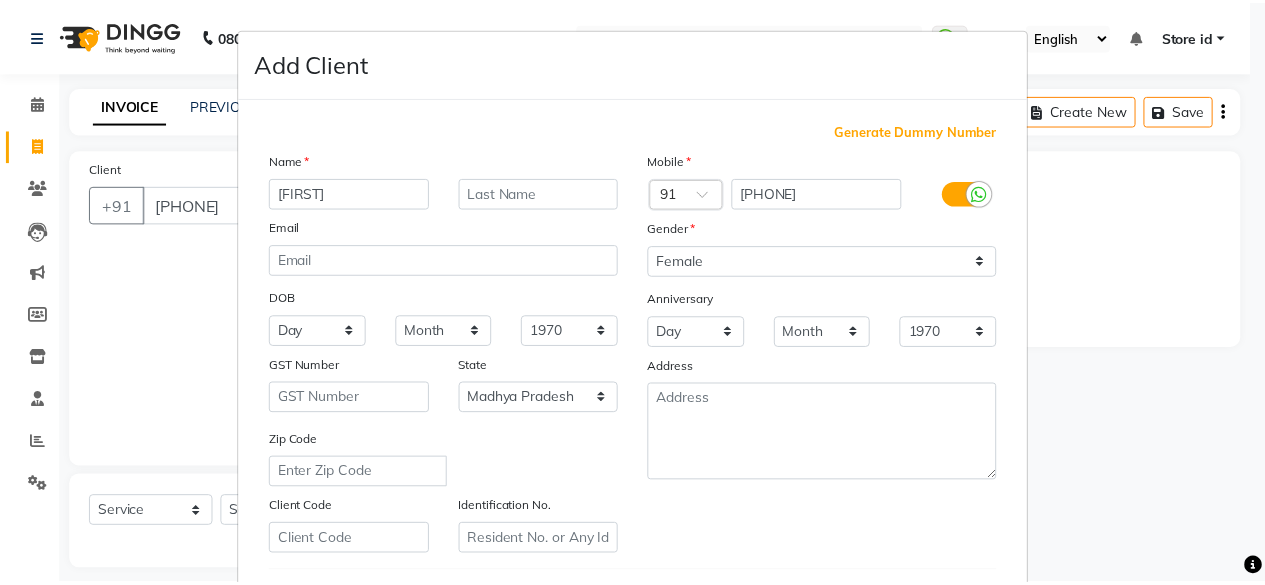 scroll, scrollTop: 334, scrollLeft: 0, axis: vertical 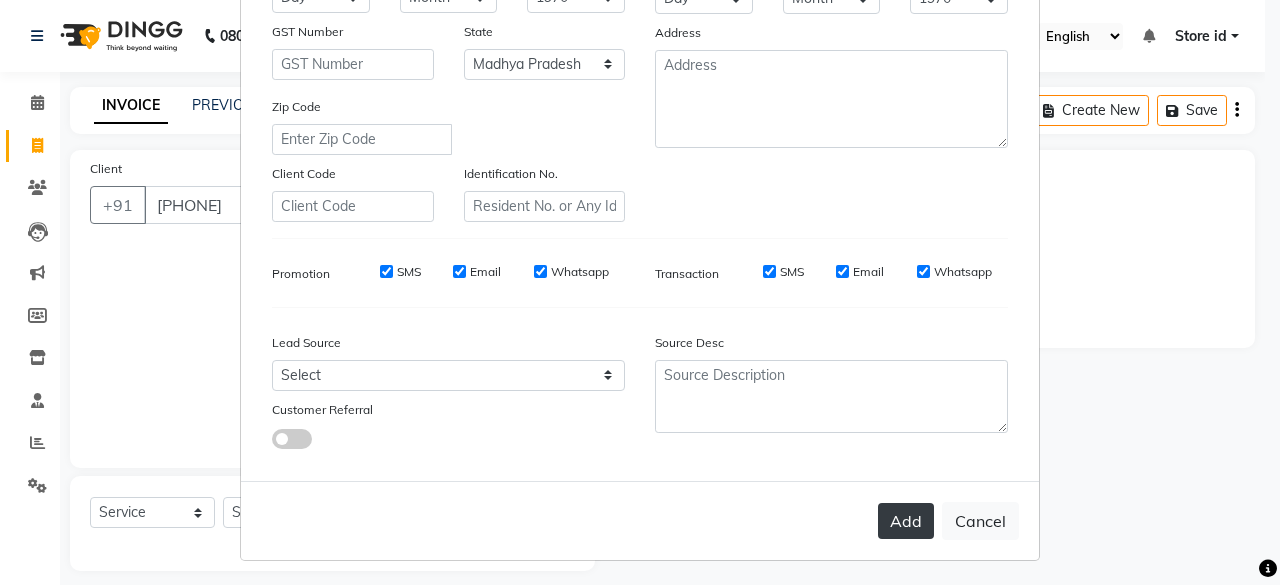 click on "Add" at bounding box center (906, 521) 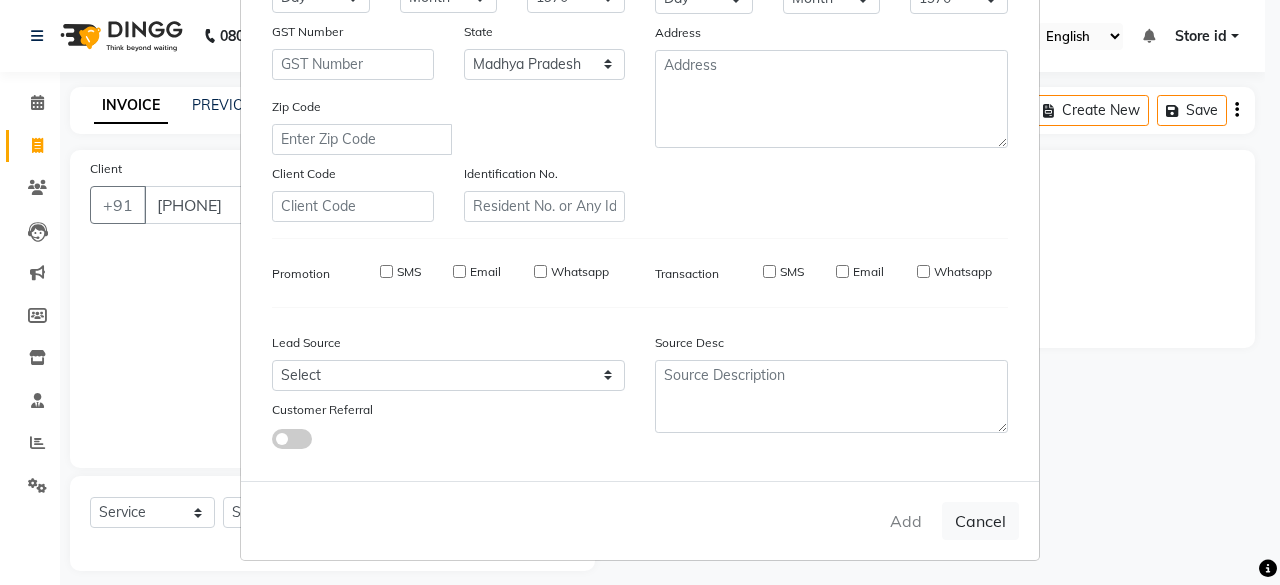 type on "95******33" 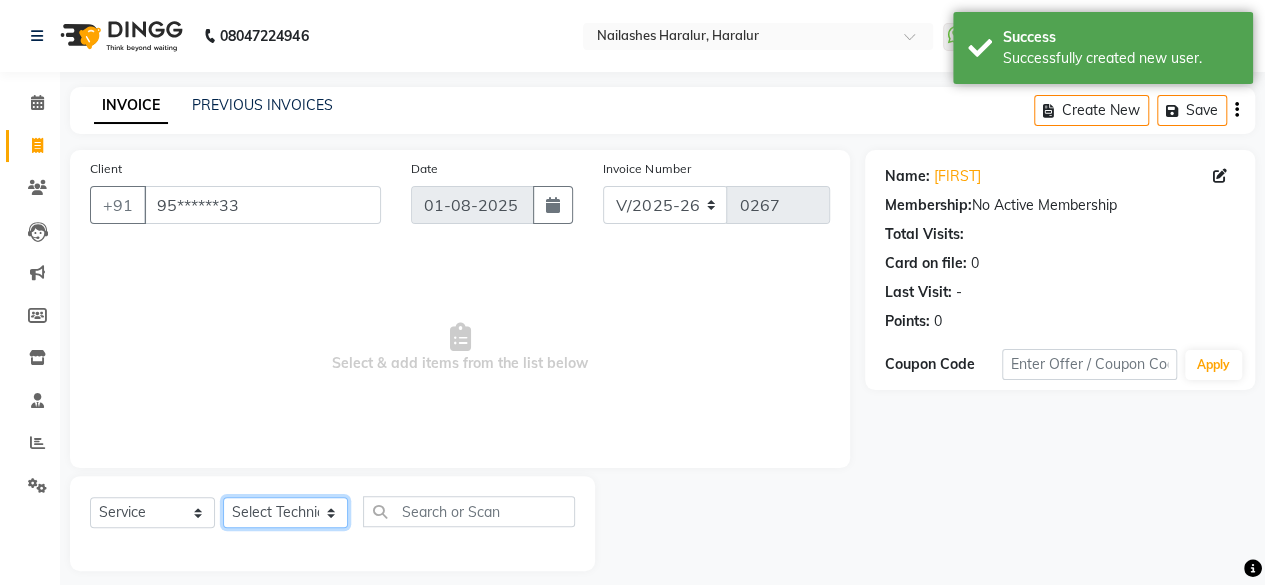 drag, startPoint x: 312, startPoint y: 503, endPoint x: 294, endPoint y: 401, distance: 103.57606 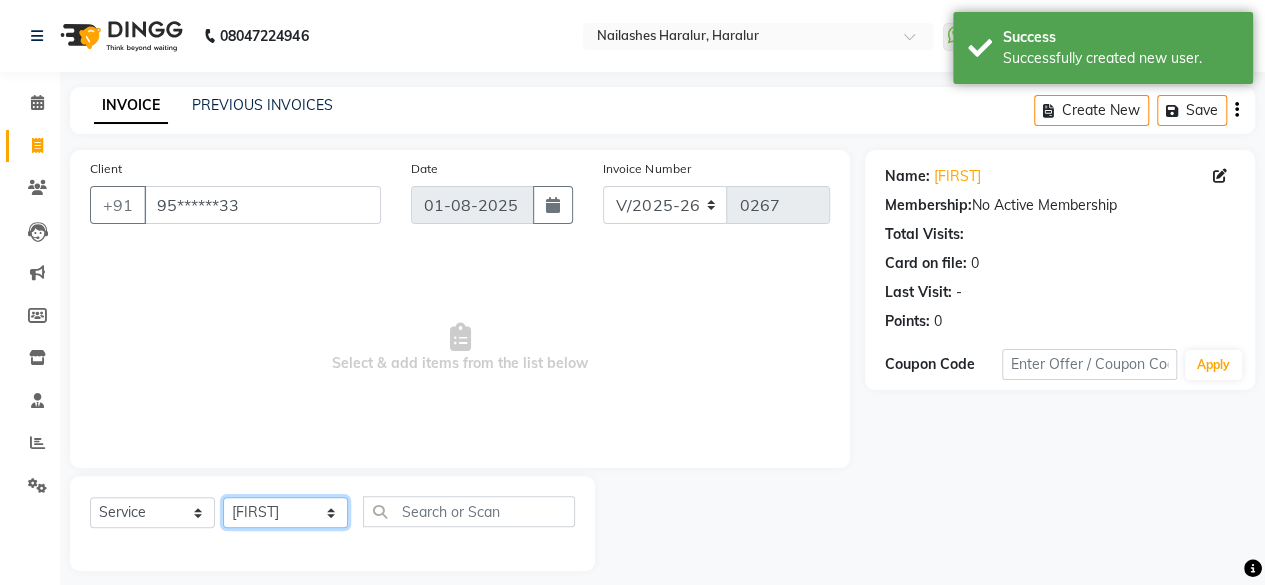 click on "Select Technician Deepak Singh Ravi Rohan rohit sahib Store id" 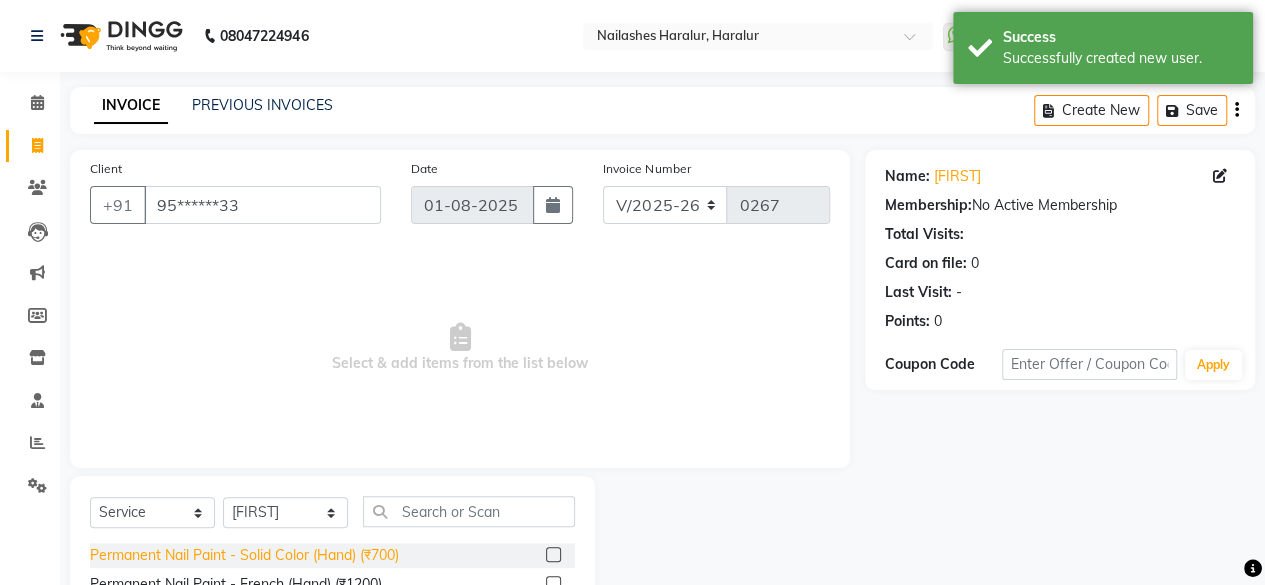 click on "Permanent Nail Paint - Solid Color (Hand) (₹700)" 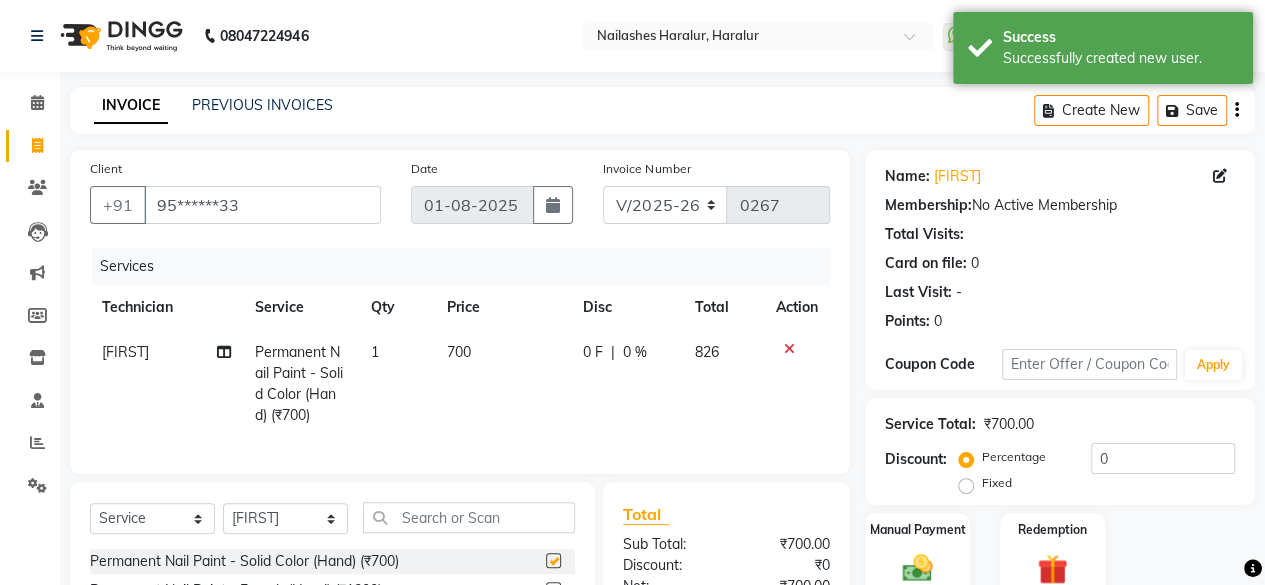 checkbox on "false" 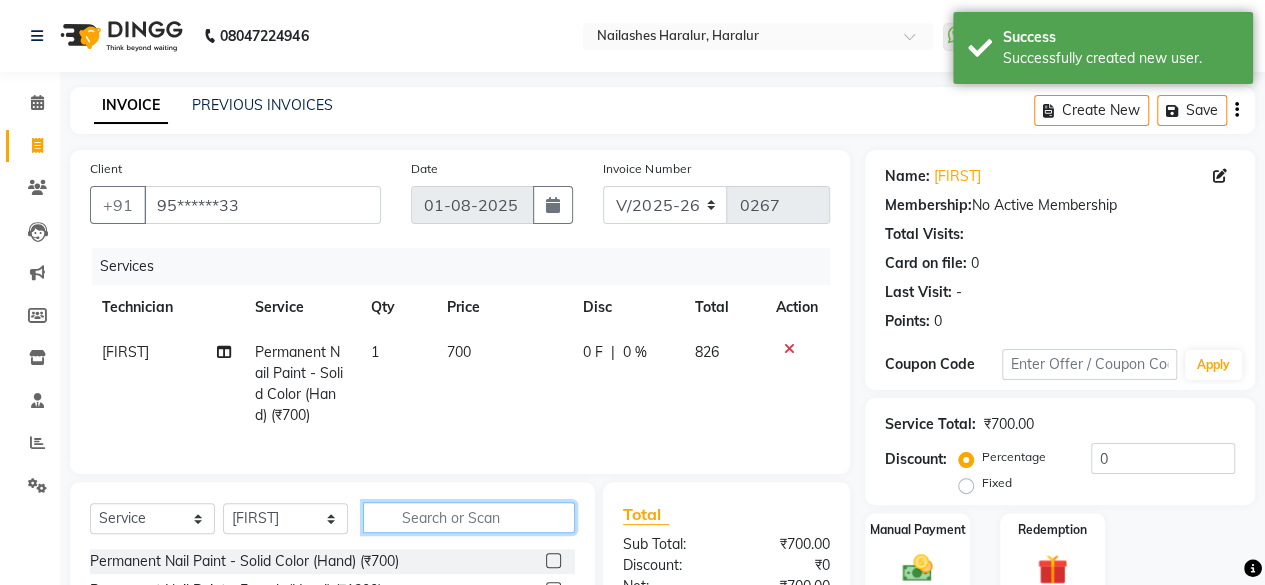 click 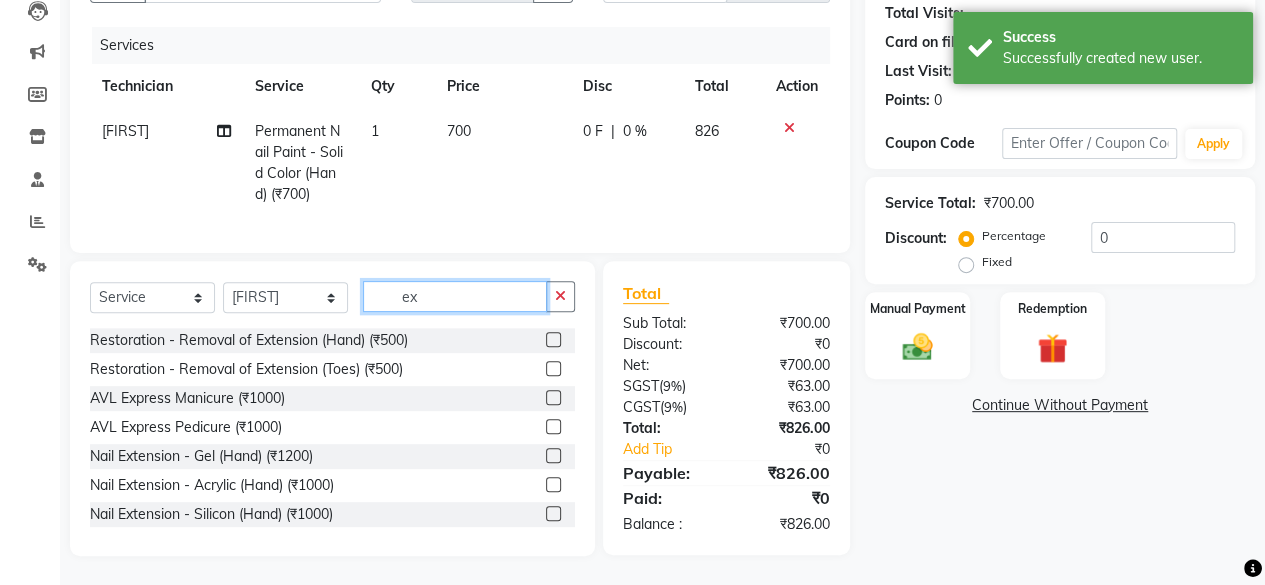 scroll, scrollTop: 220, scrollLeft: 0, axis: vertical 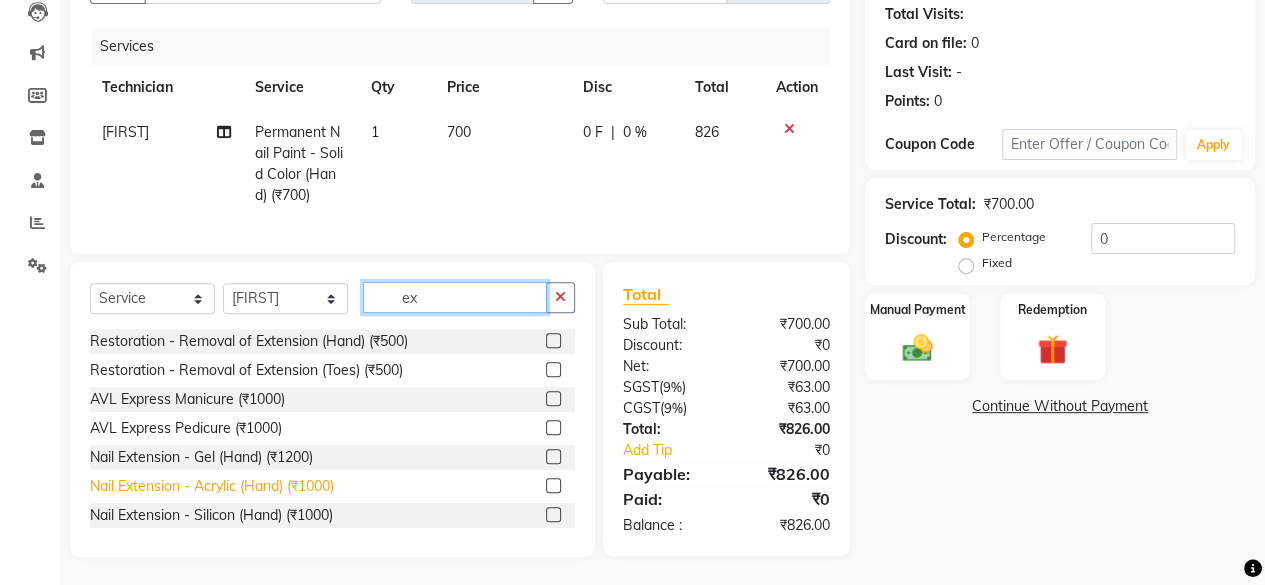 type on "ex" 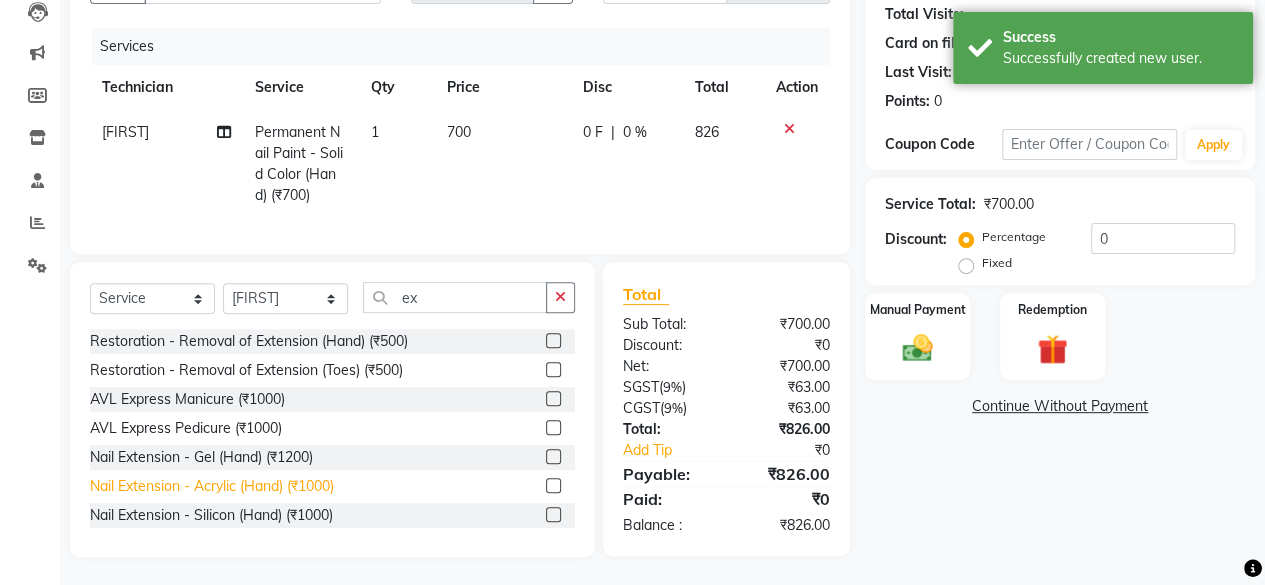 click on "Nail Extension - Acrylic (Hand) (₹1000)" 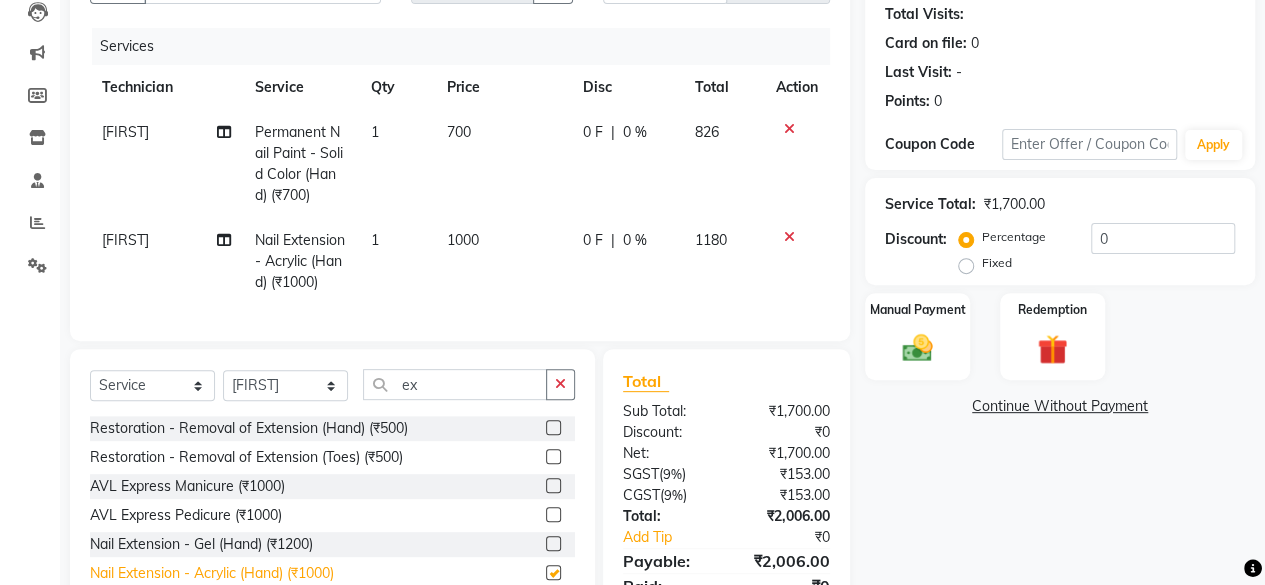 checkbox on "false" 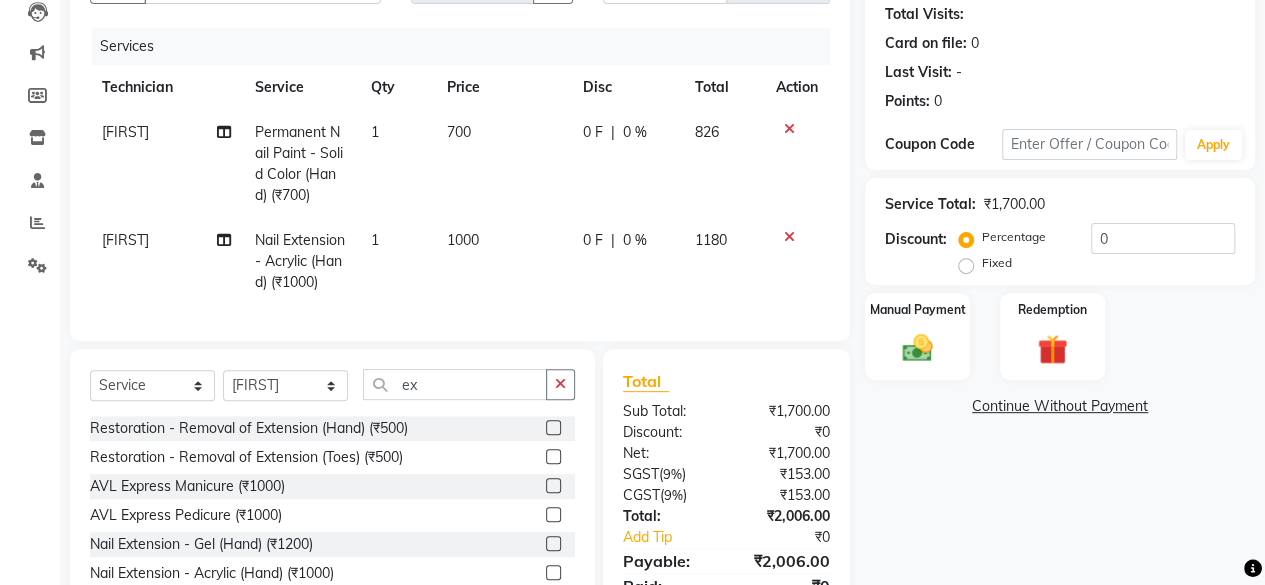 scroll, scrollTop: 323, scrollLeft: 0, axis: vertical 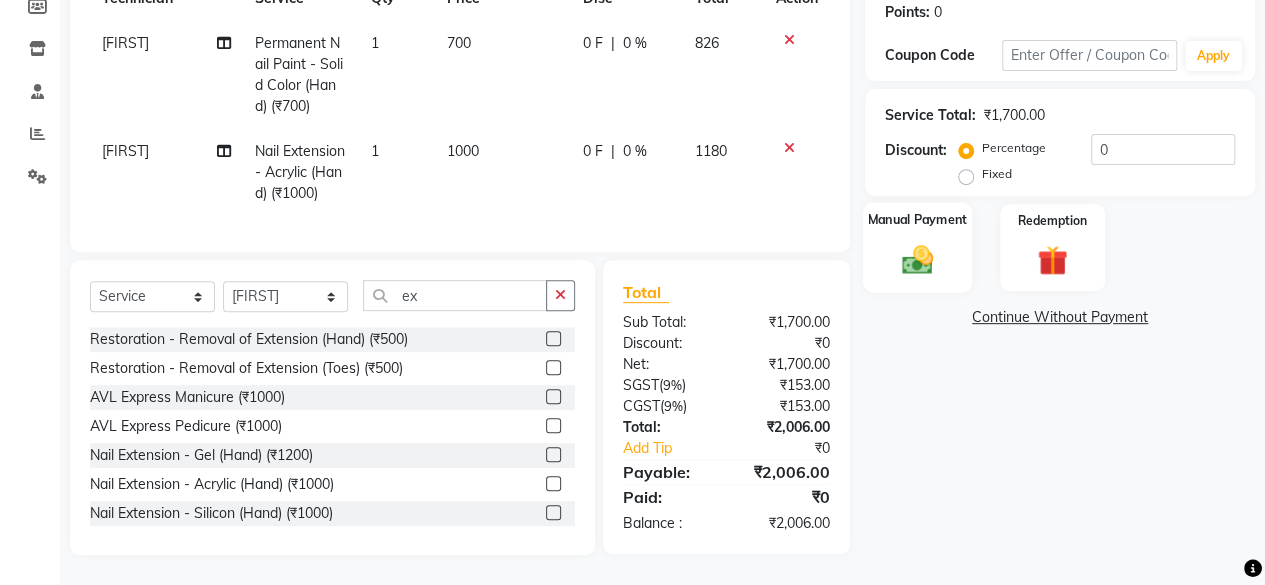 click 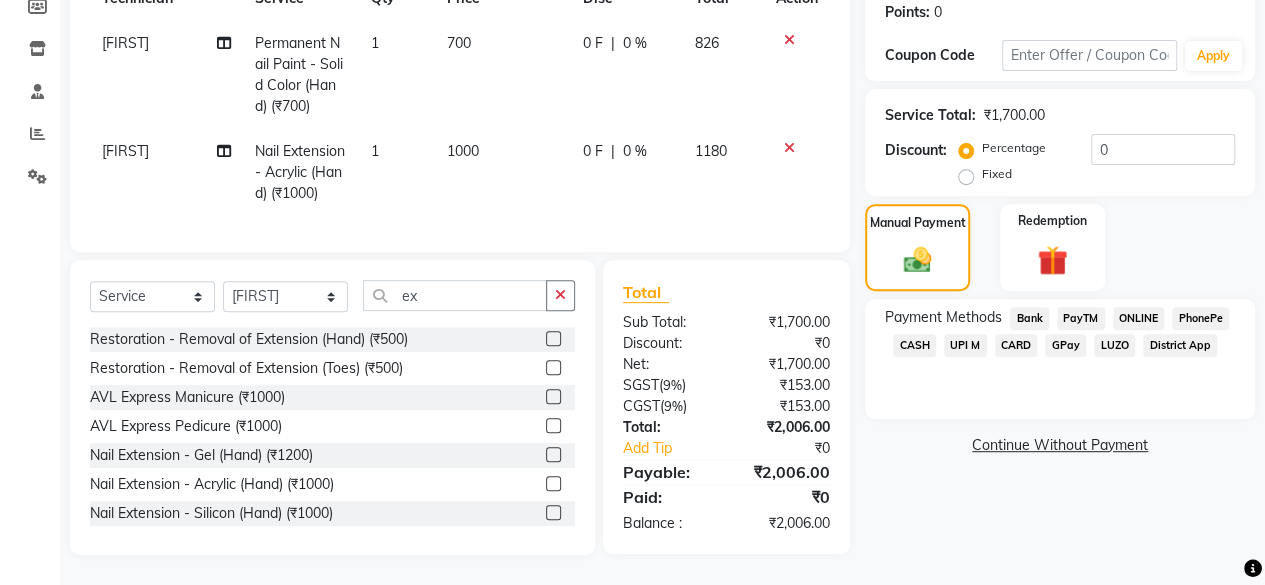 click on "ONLINE" 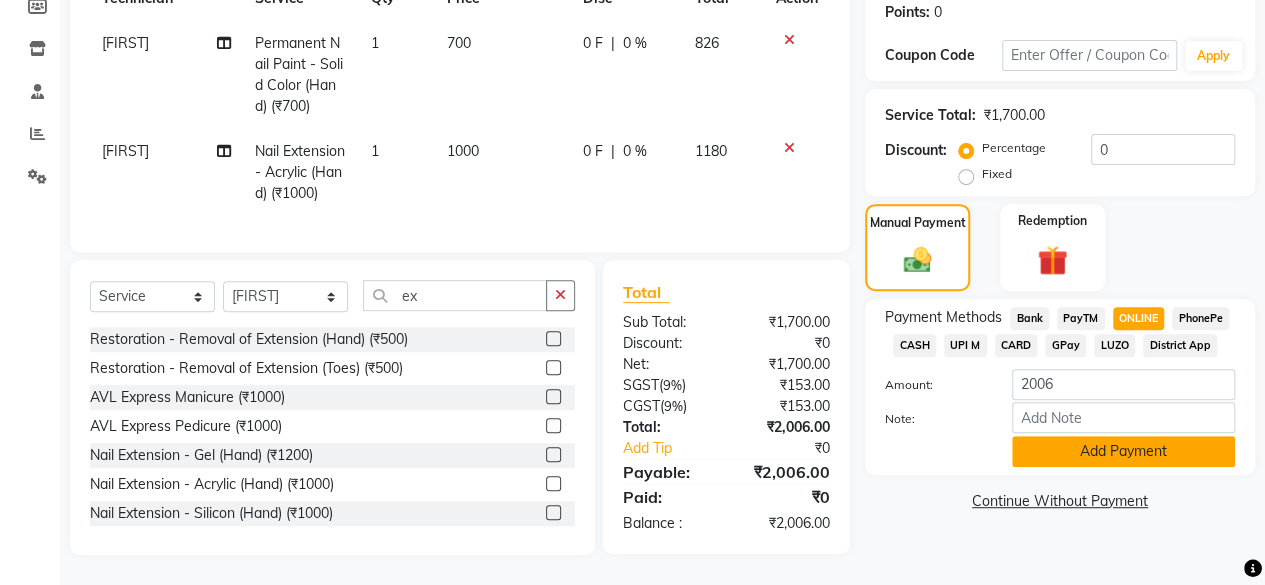 click on "Add Payment" 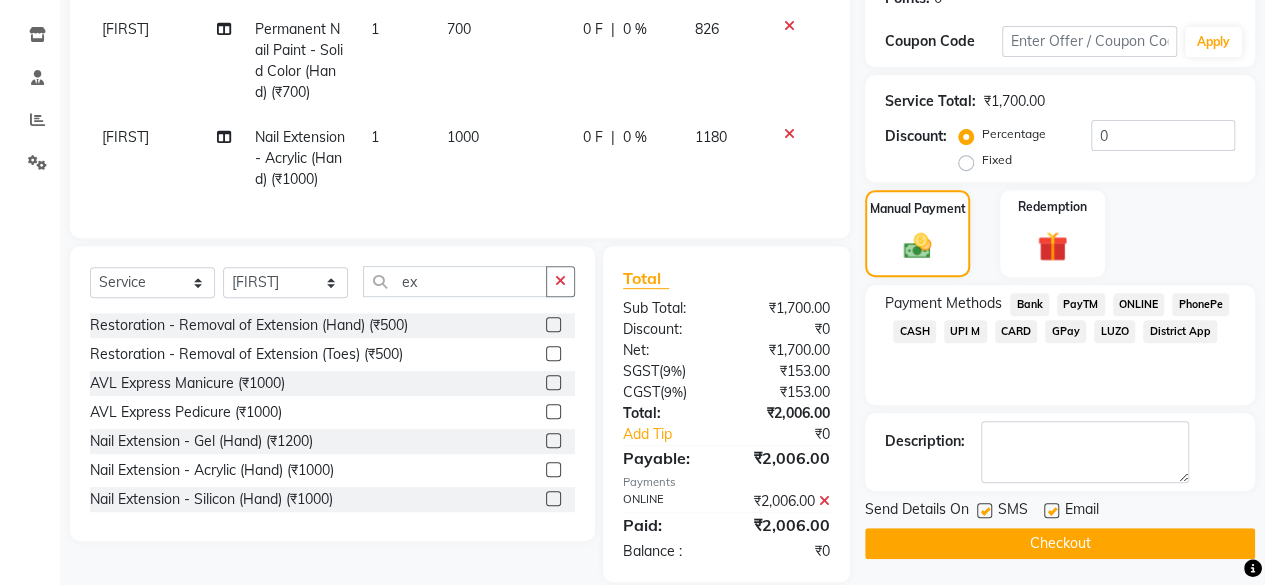 click on "Checkout" 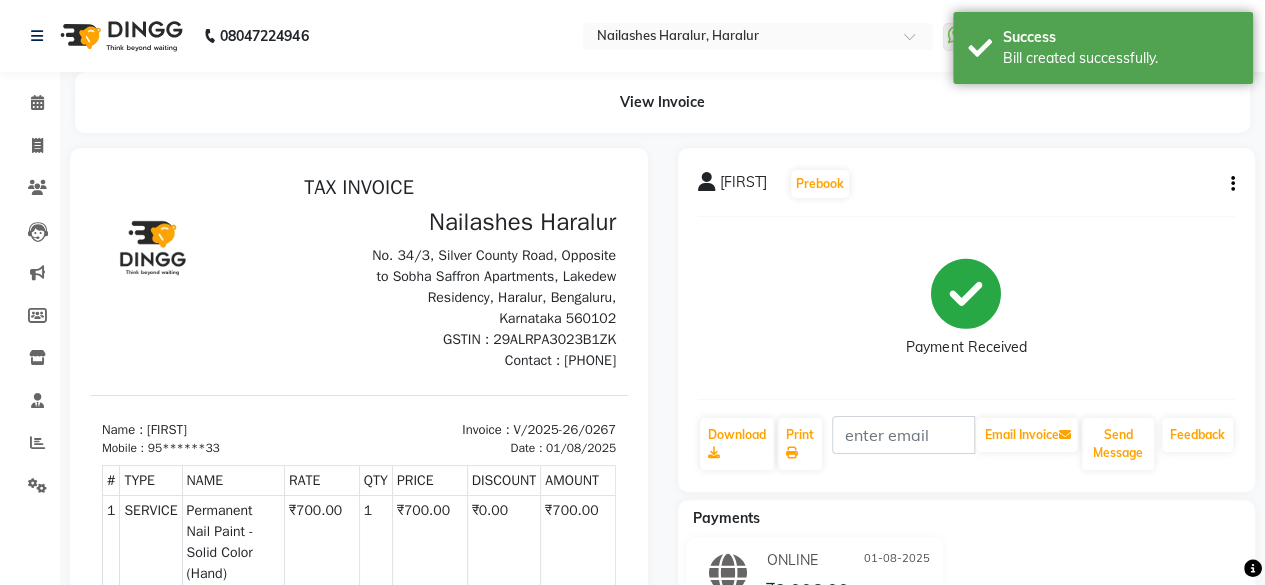 scroll, scrollTop: 0, scrollLeft: 0, axis: both 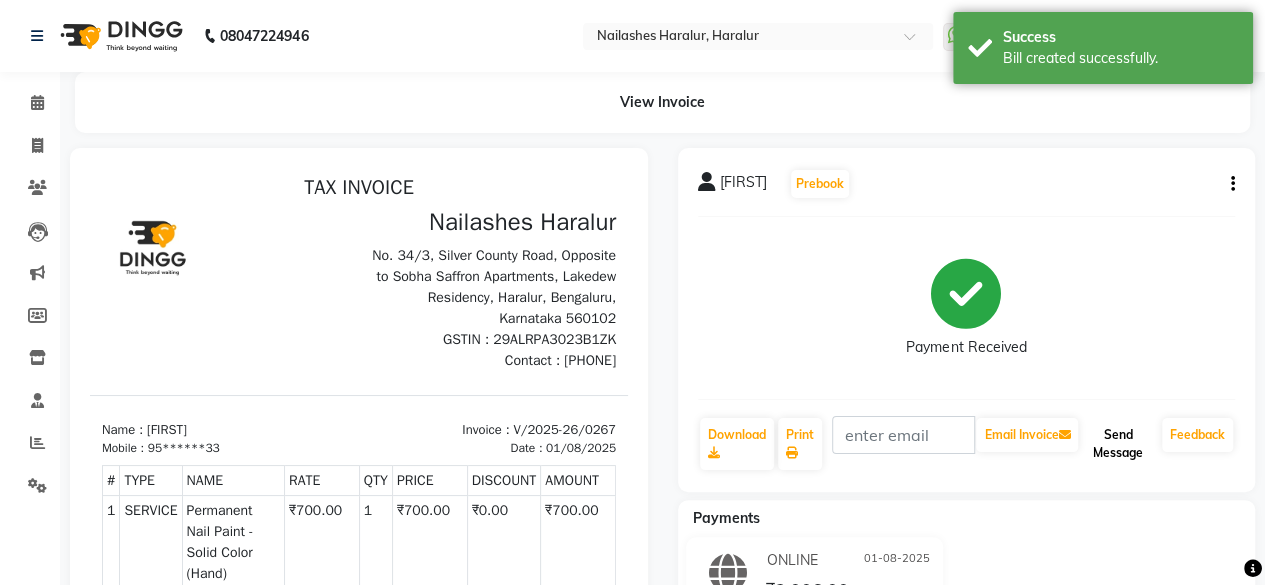 click on "Send Message" 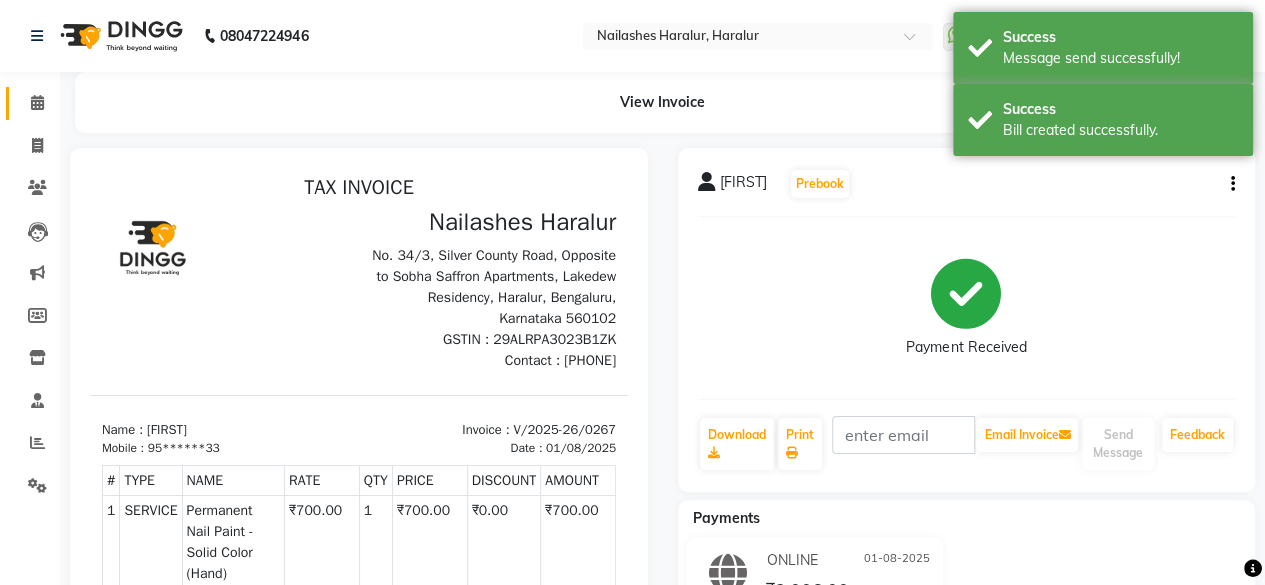 click 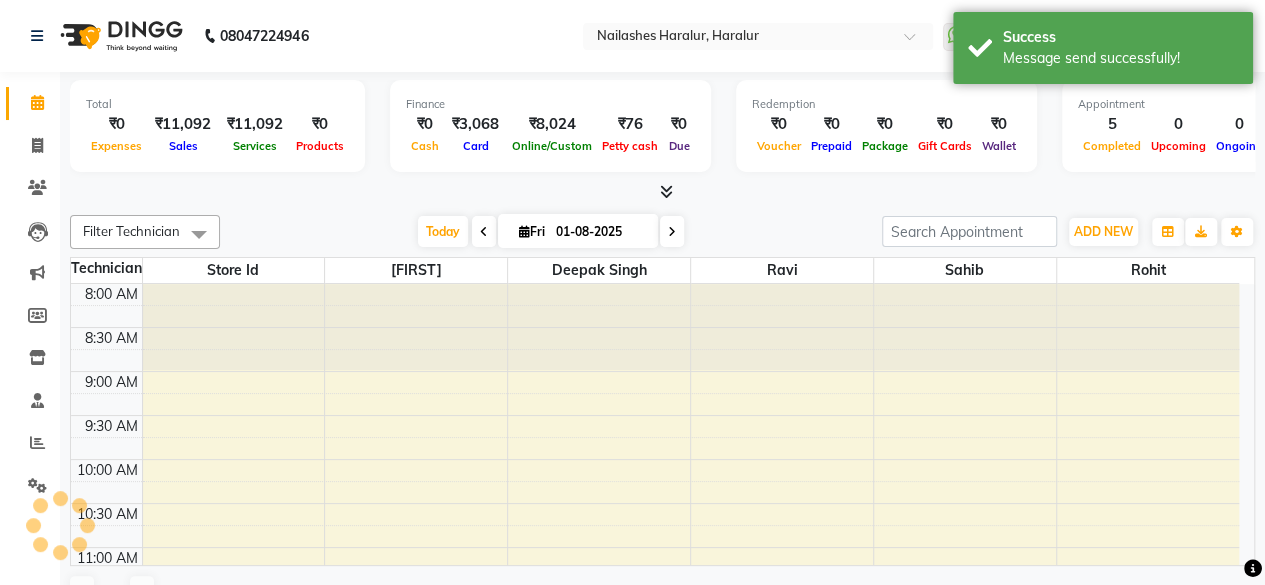 scroll, scrollTop: 694, scrollLeft: 0, axis: vertical 